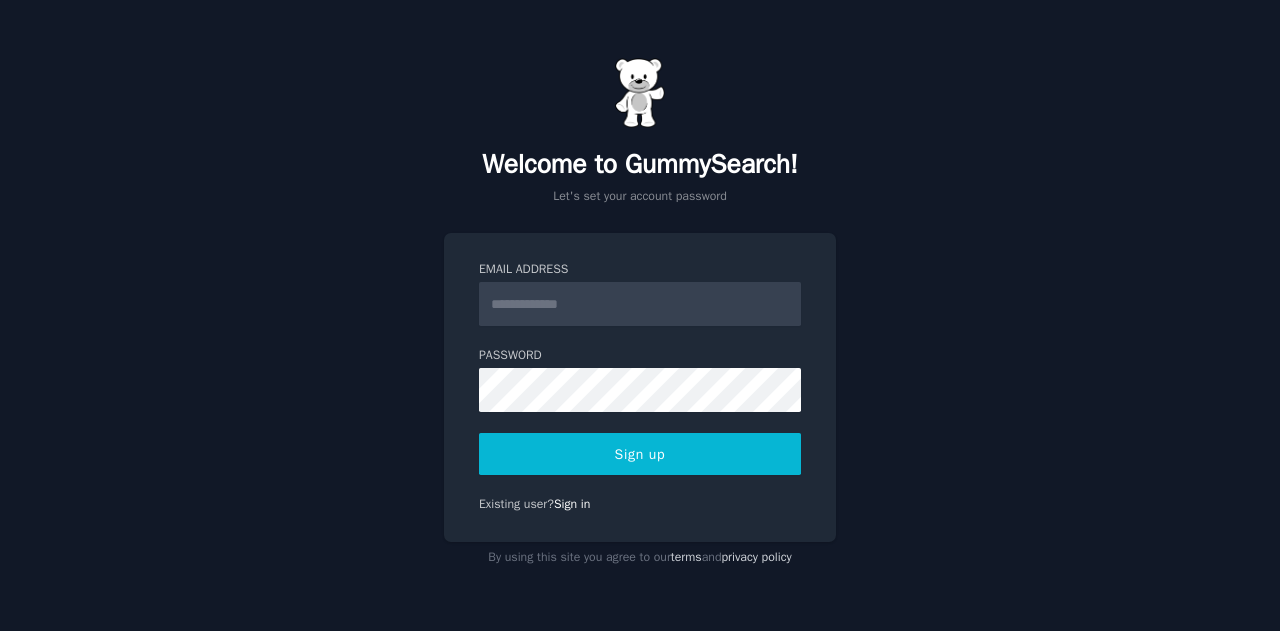 scroll, scrollTop: 0, scrollLeft: 0, axis: both 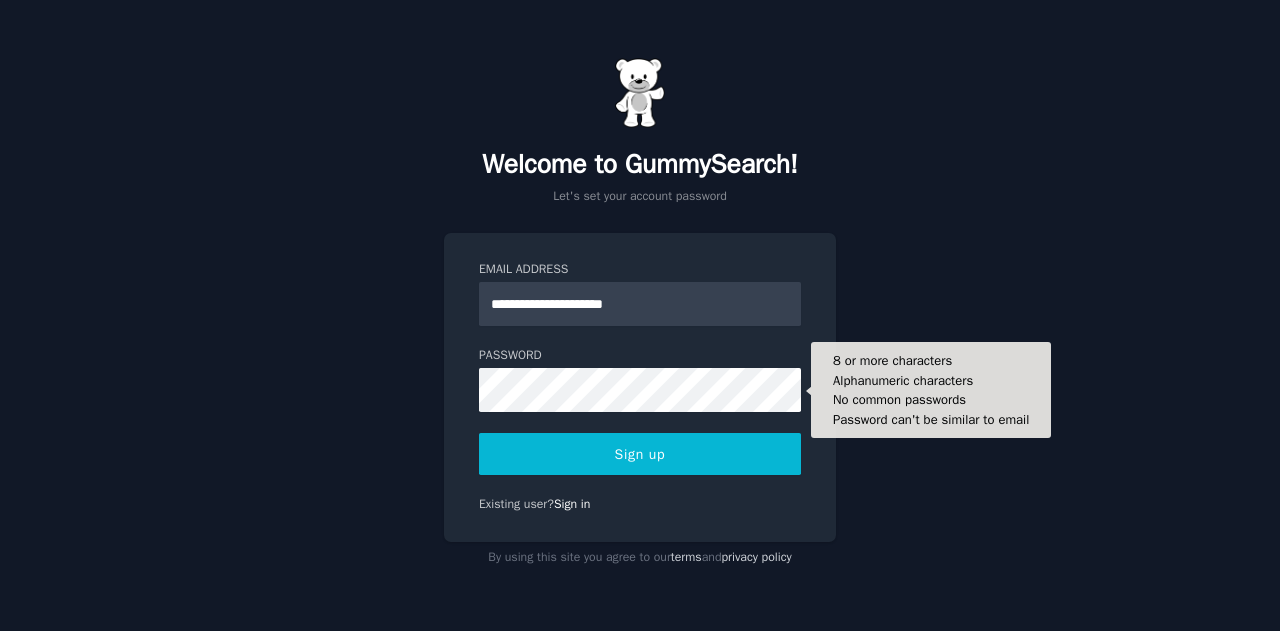 type on "**********" 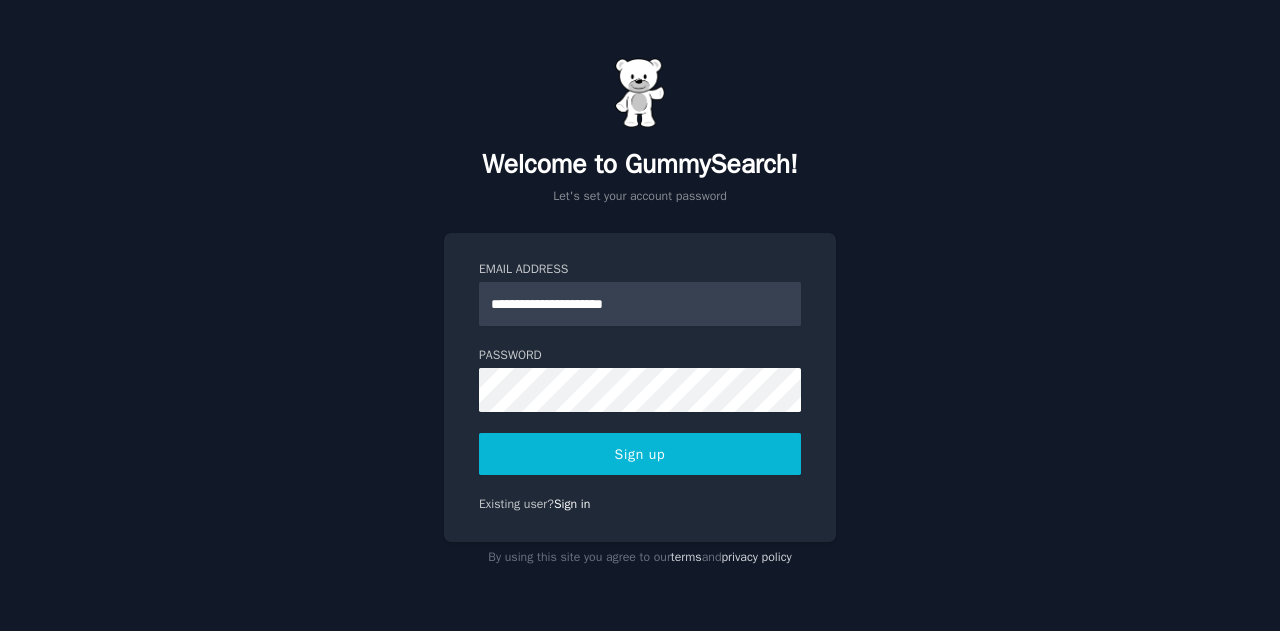 click on "Sign up" at bounding box center (640, 454) 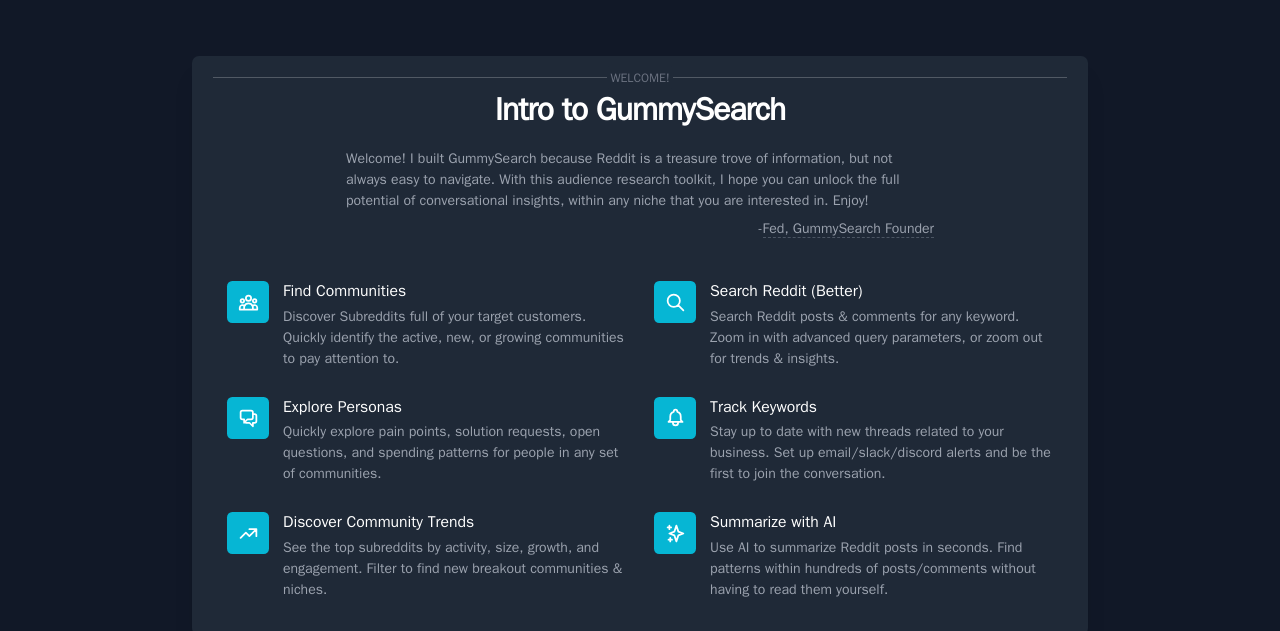 scroll, scrollTop: 0, scrollLeft: 0, axis: both 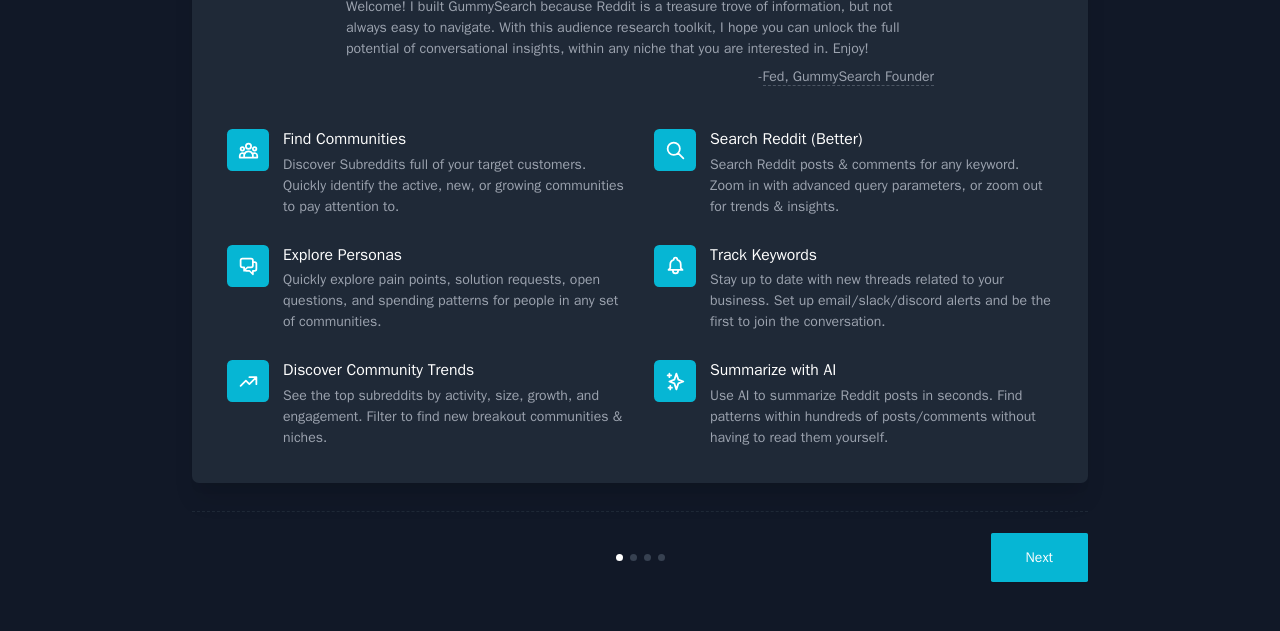 click on "Next" at bounding box center (1039, 557) 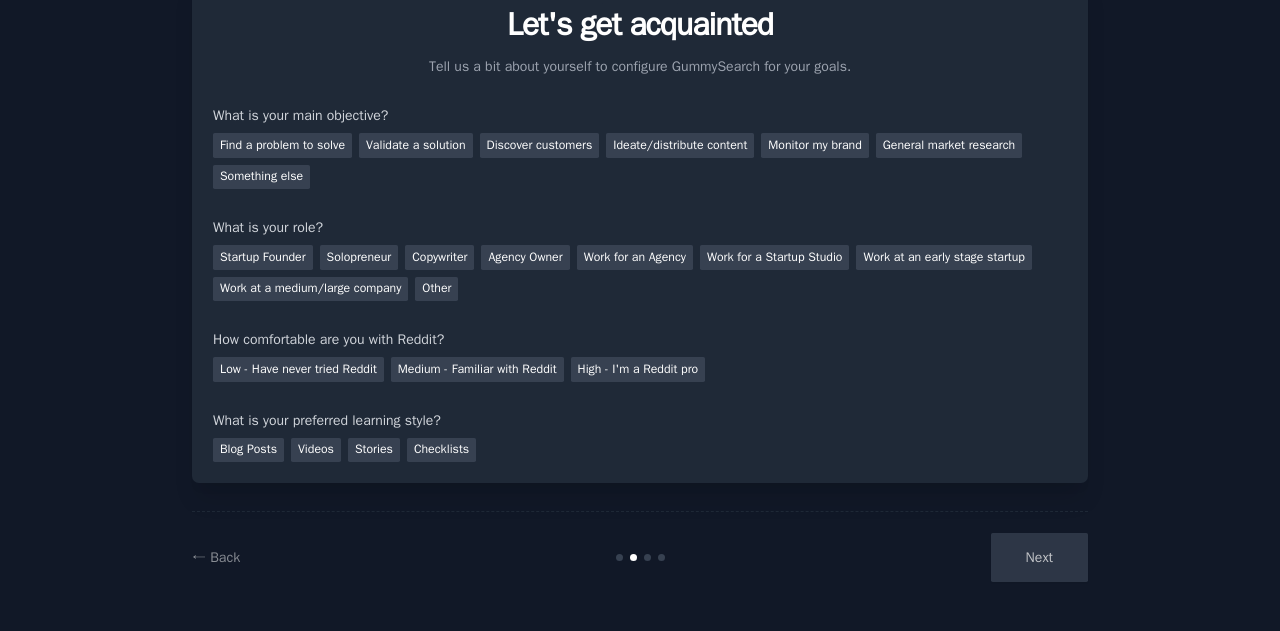 click on "Next" at bounding box center [938, 557] 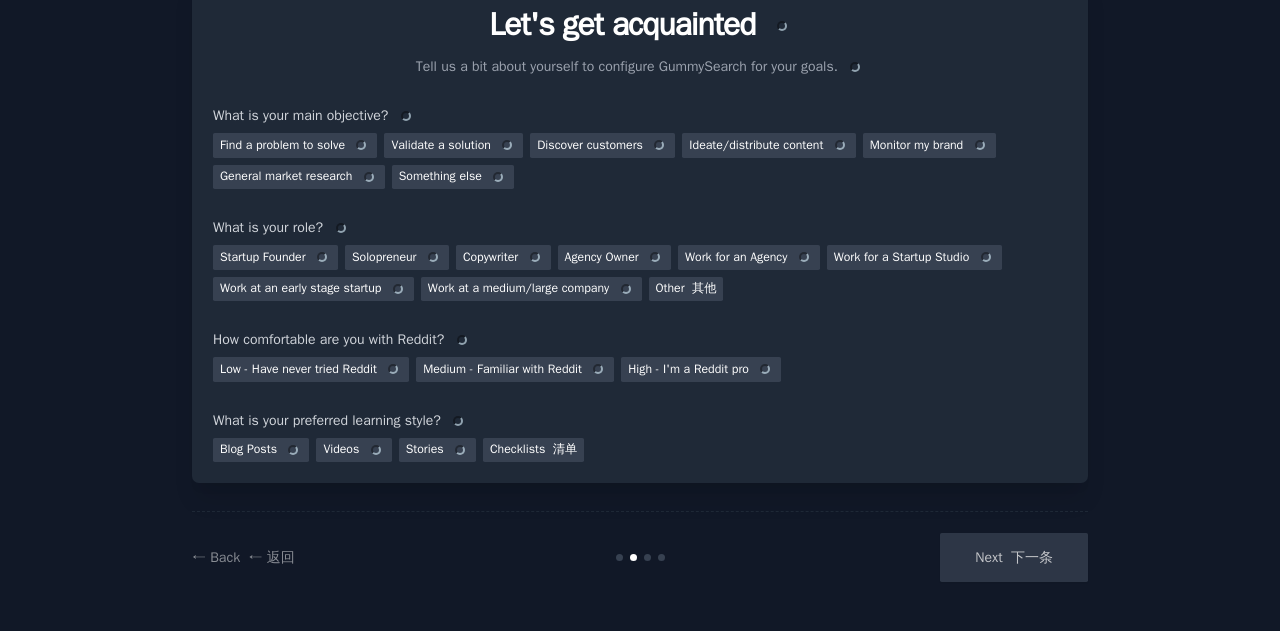 scroll, scrollTop: 172, scrollLeft: 0, axis: vertical 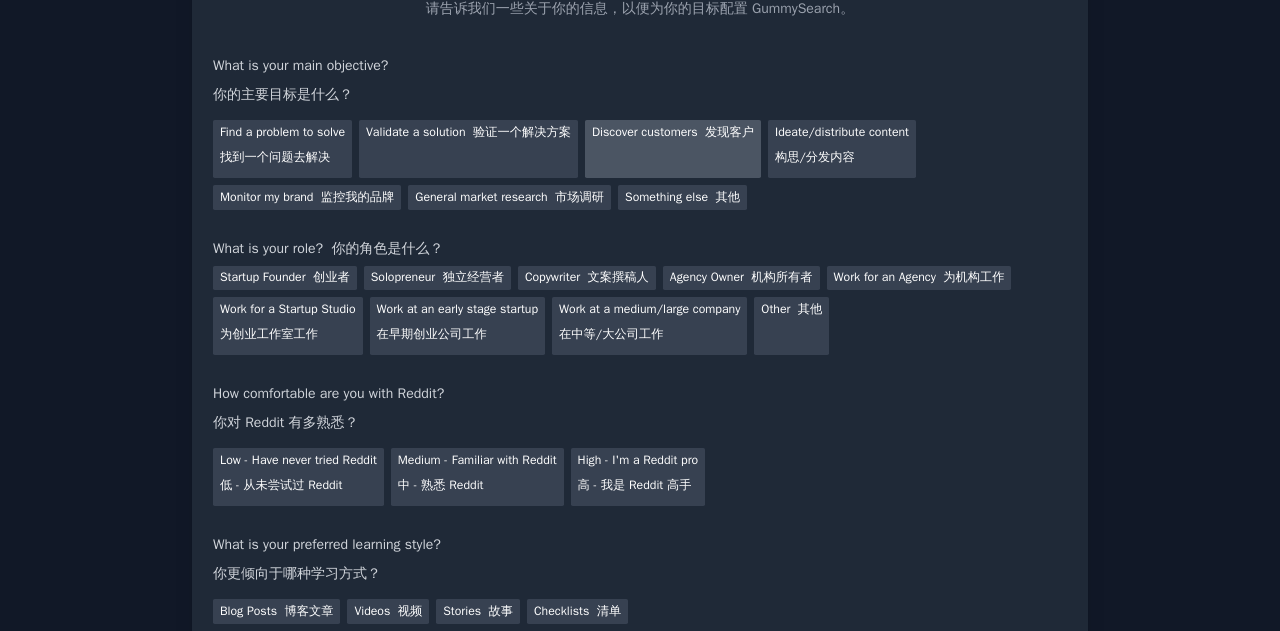 click on "Discover customers    发现客户" at bounding box center (673, 149) 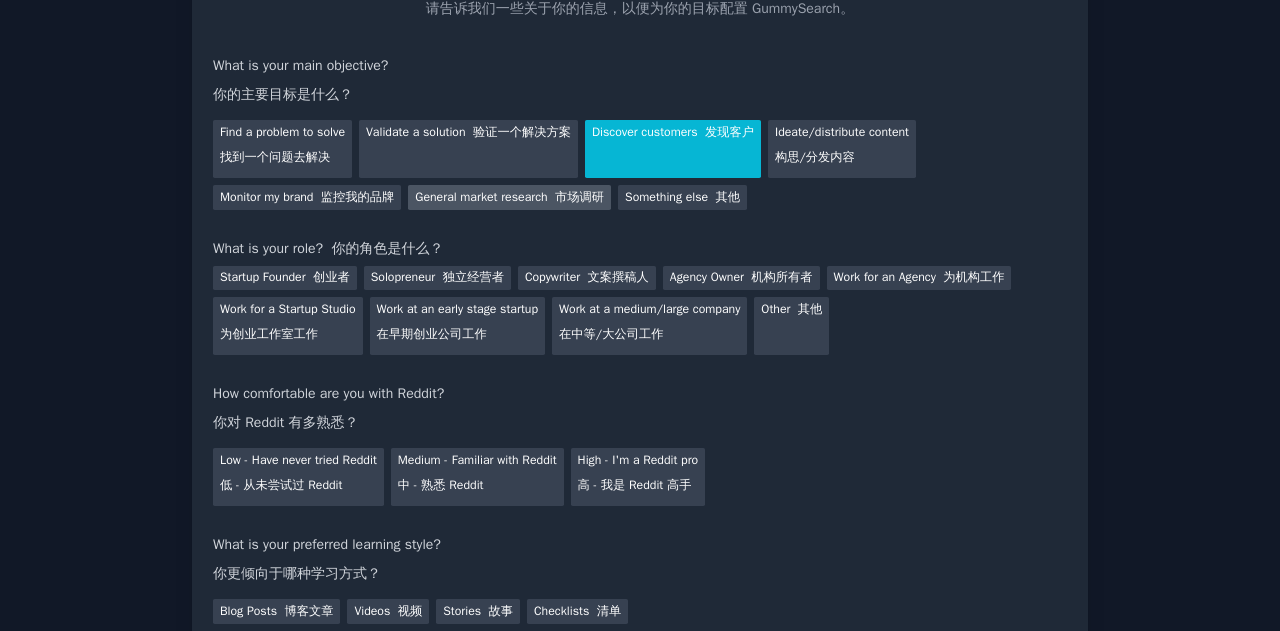 click at bounding box center (551, 197) 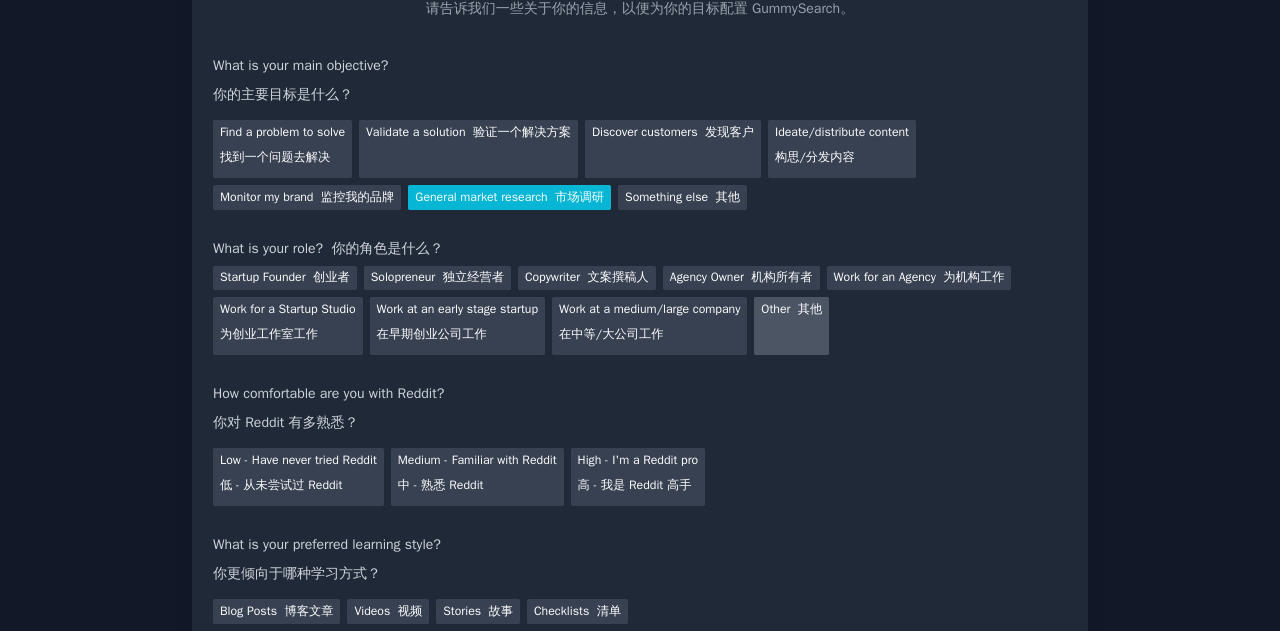click on "Other    其他" at bounding box center (791, 326) 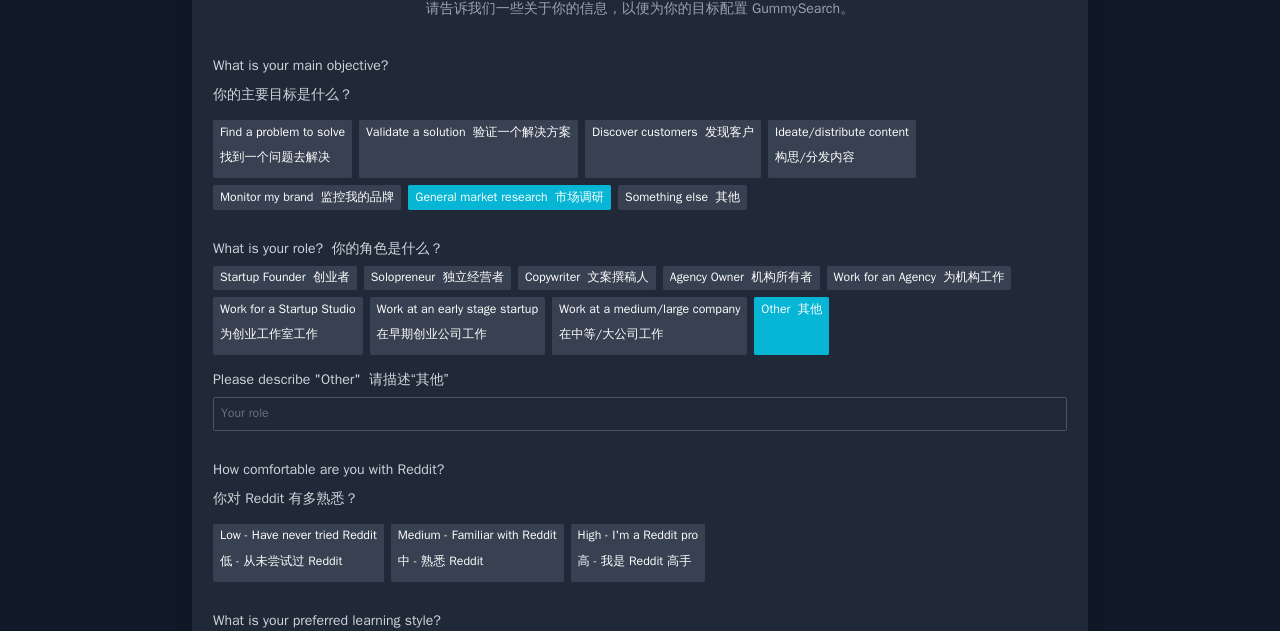 click on "Startup Founder    创业者 Solopreneur    独立经营者 Copywriter    文案撰稿人 Agency Owner    机构所有者 Work for an Agency    为机构工作 Work for a Startup Studio 为创业工作室工作 Work at an early stage startup 在早期创业公司工作 Work at a medium/large company 在中等/大公司工作 Other    其他" at bounding box center (640, 307) 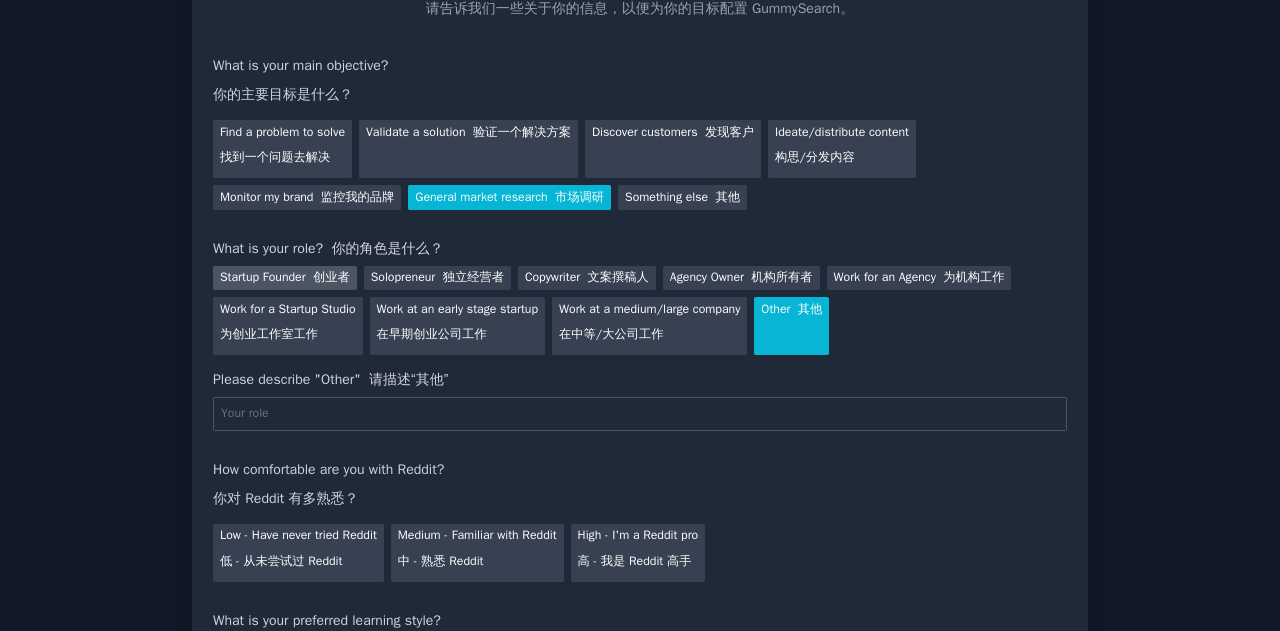 click on "Startup Founder    创业者" at bounding box center [285, 278] 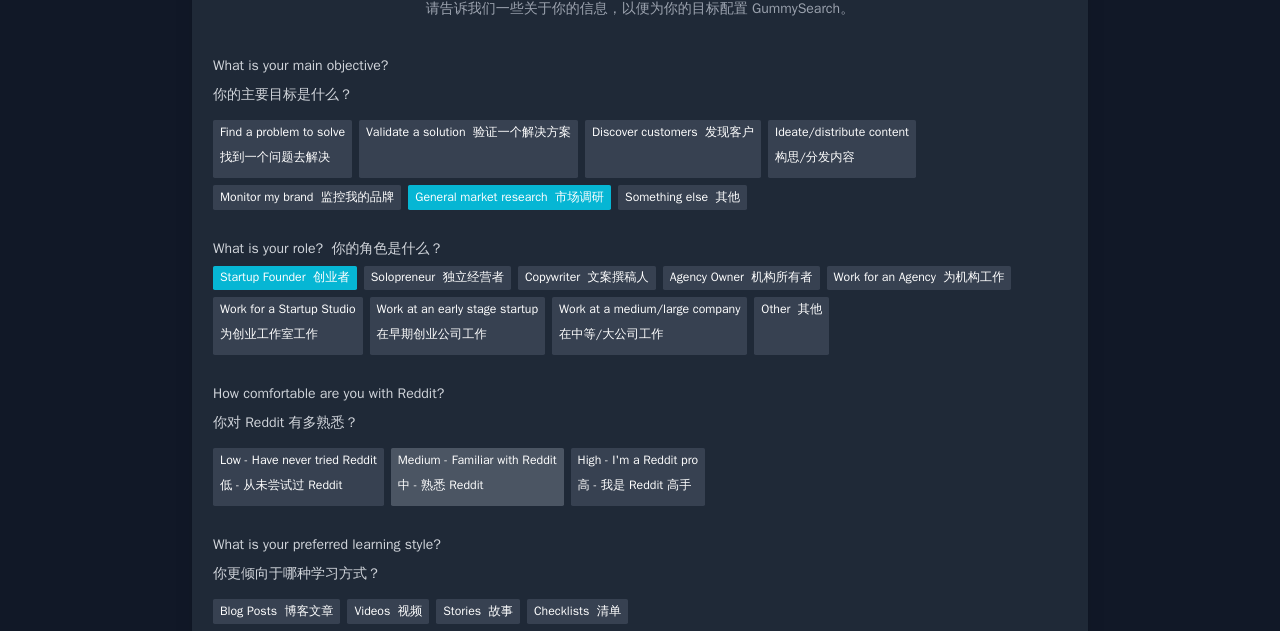 click on "Medium - Familiar with Reddit 中 - 熟悉 Reddit" at bounding box center [477, 477] 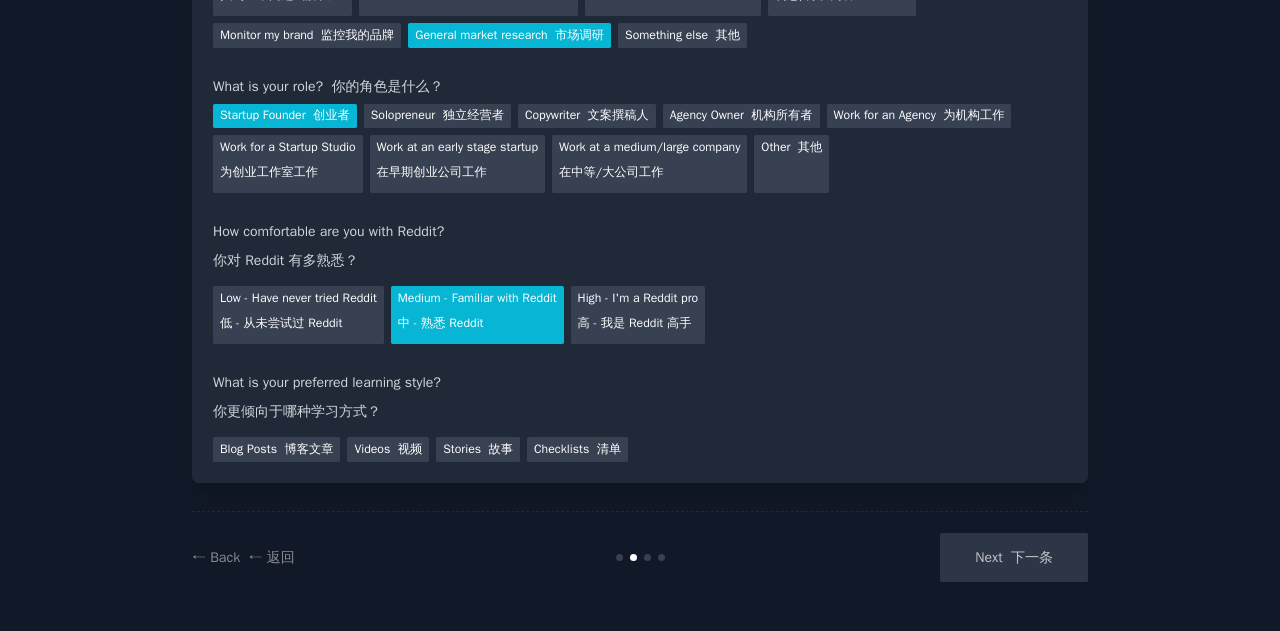 scroll, scrollTop: 365, scrollLeft: 0, axis: vertical 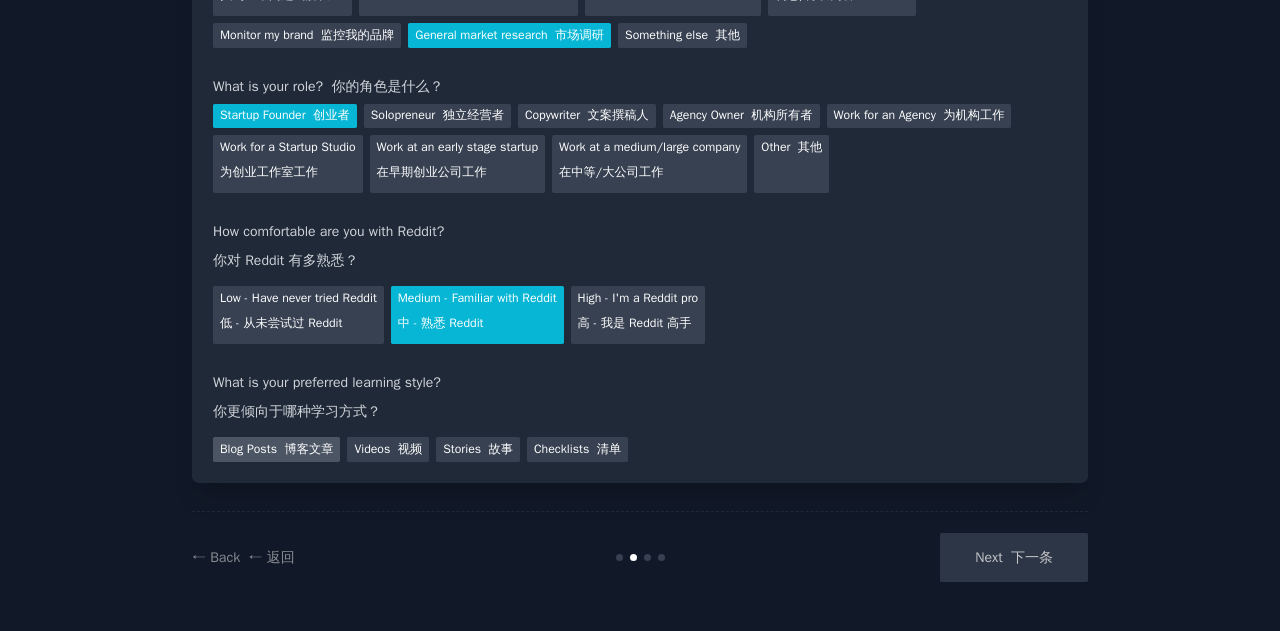 click on "博客文章" at bounding box center [308, 449] 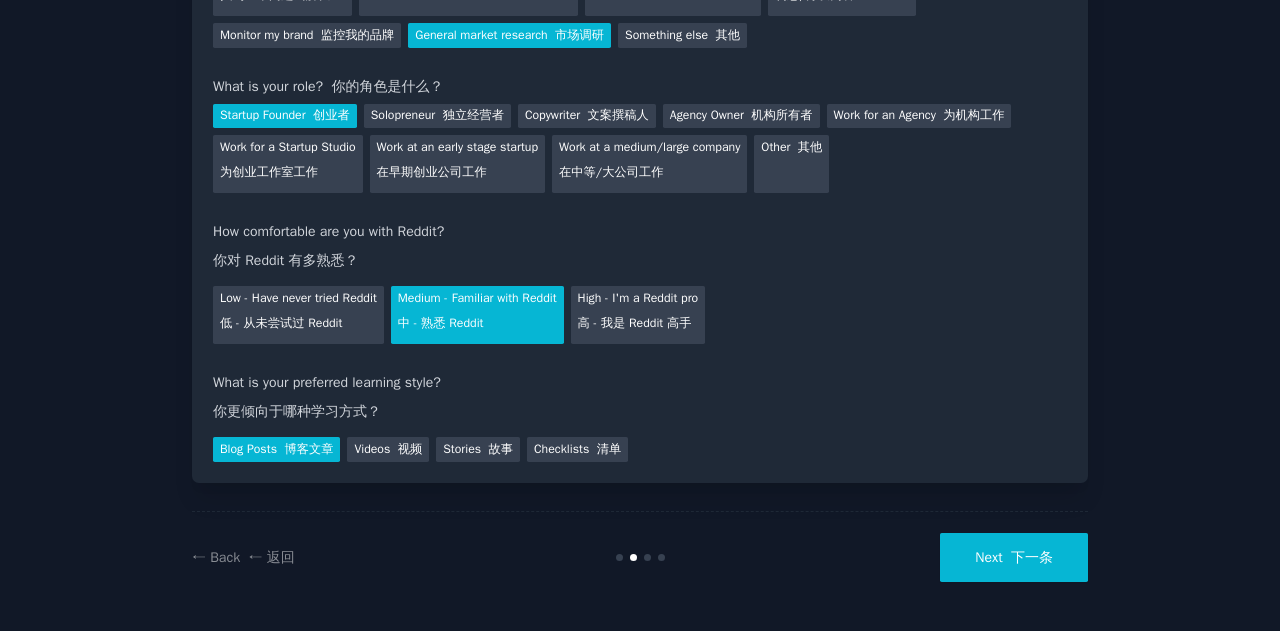 click on "下一条" at bounding box center (1032, 557) 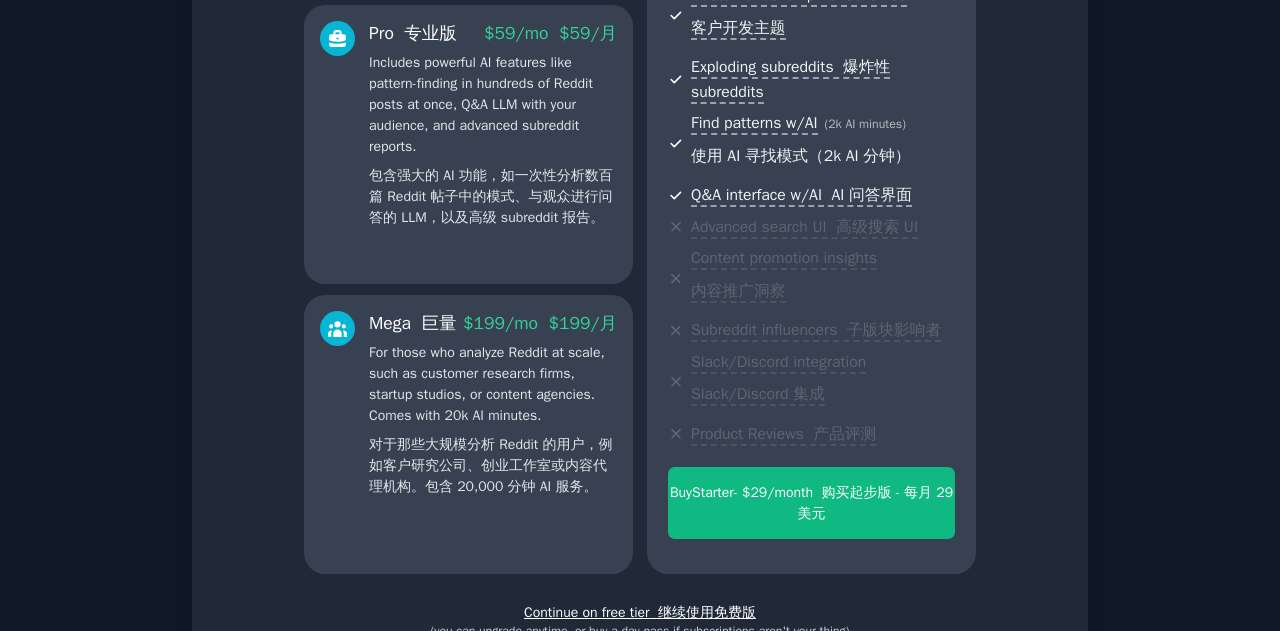 scroll, scrollTop: 775, scrollLeft: 0, axis: vertical 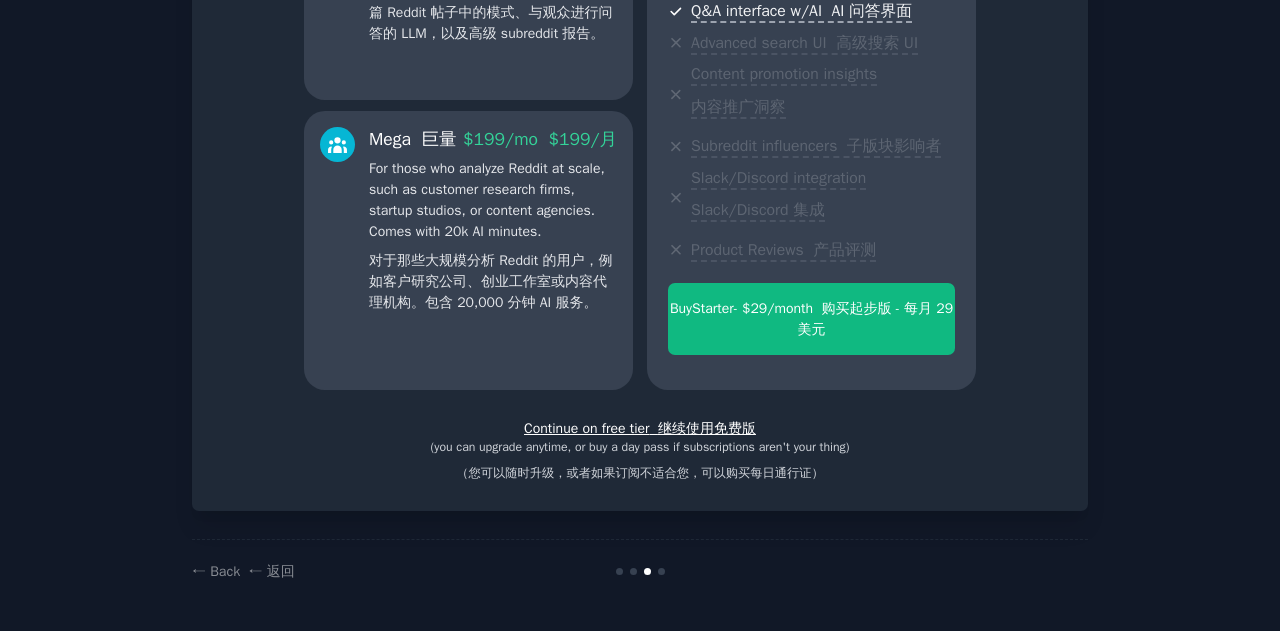 click on "继续使用免费版" at bounding box center (707, 428) 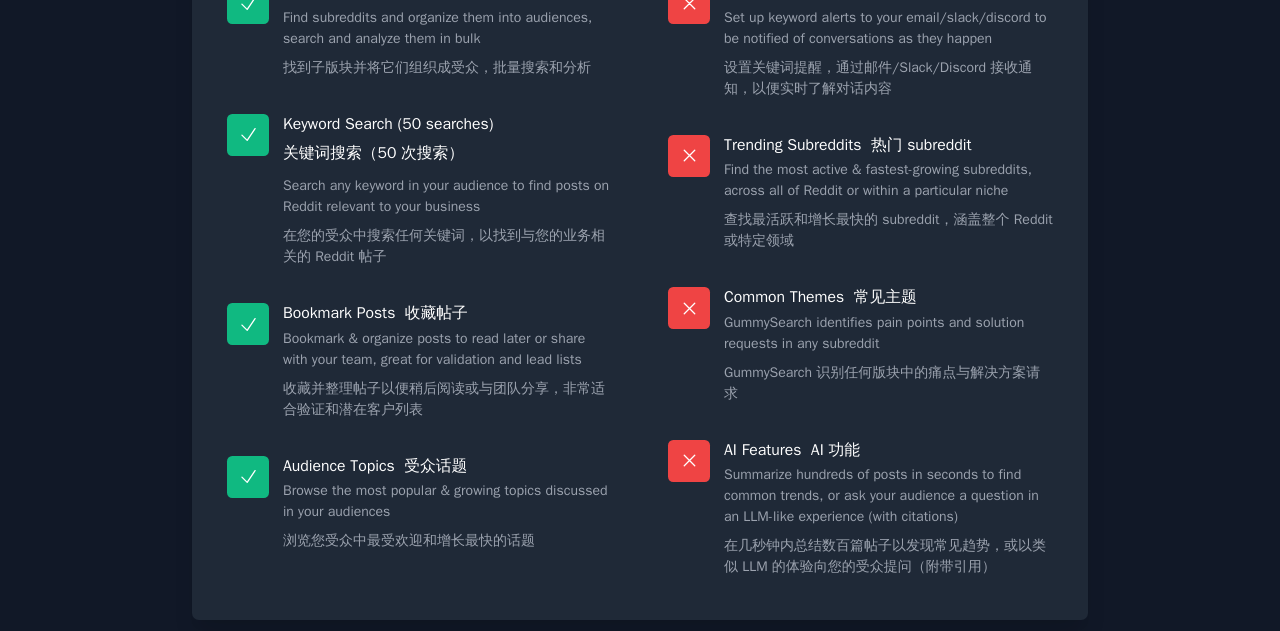 scroll, scrollTop: 568, scrollLeft: 0, axis: vertical 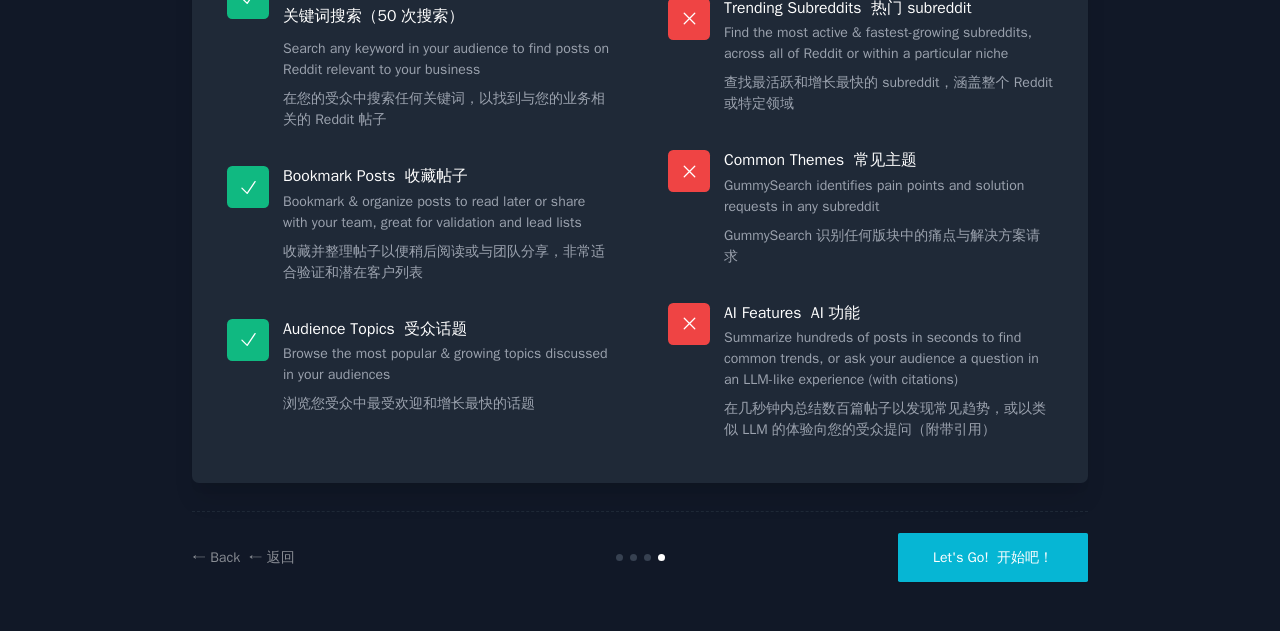 click on "开始吧！" at bounding box center [1025, 557] 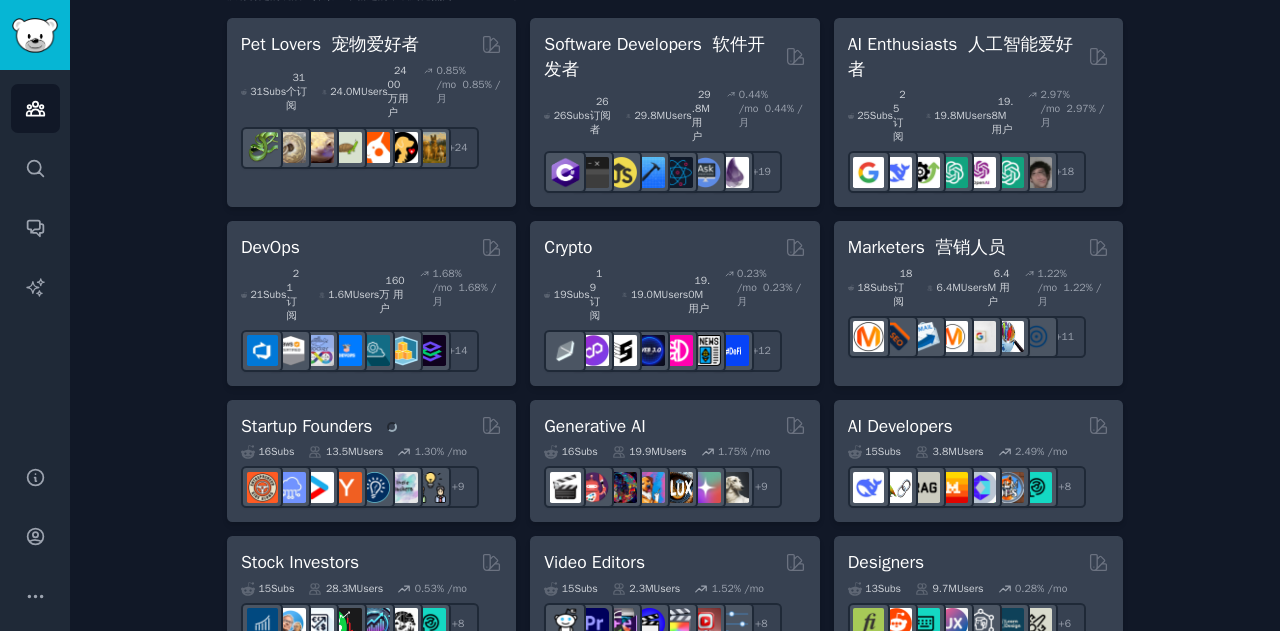 scroll, scrollTop: 500, scrollLeft: 0, axis: vertical 